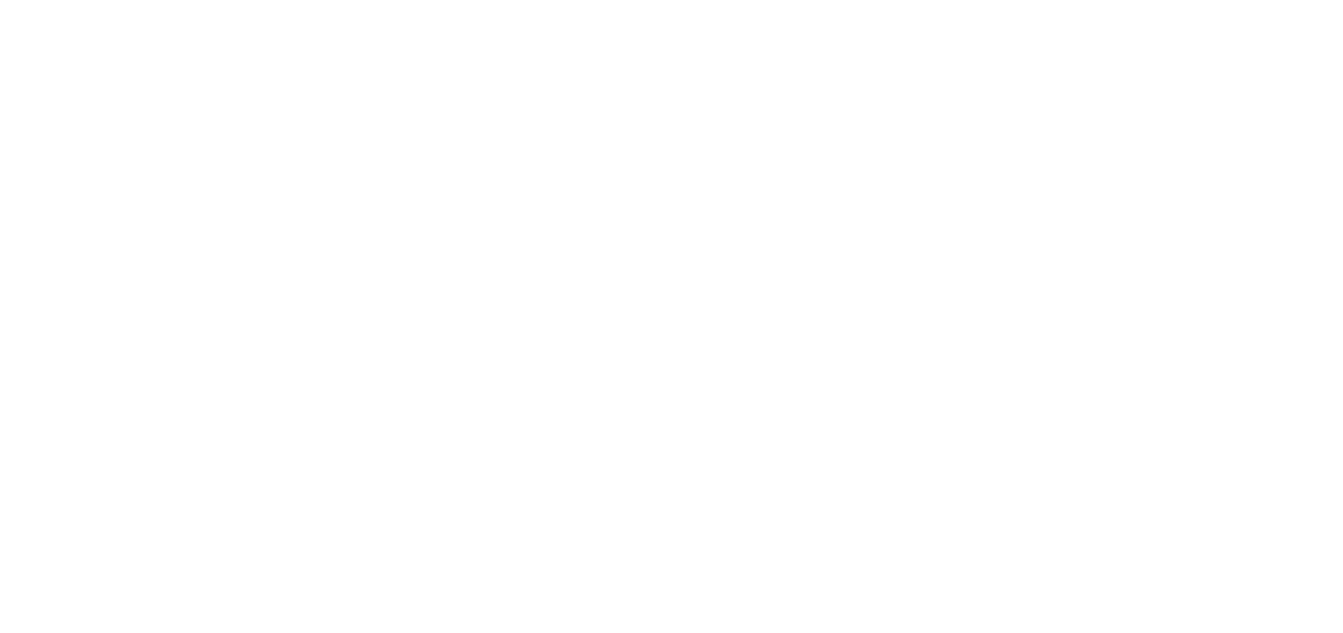 scroll, scrollTop: 0, scrollLeft: 0, axis: both 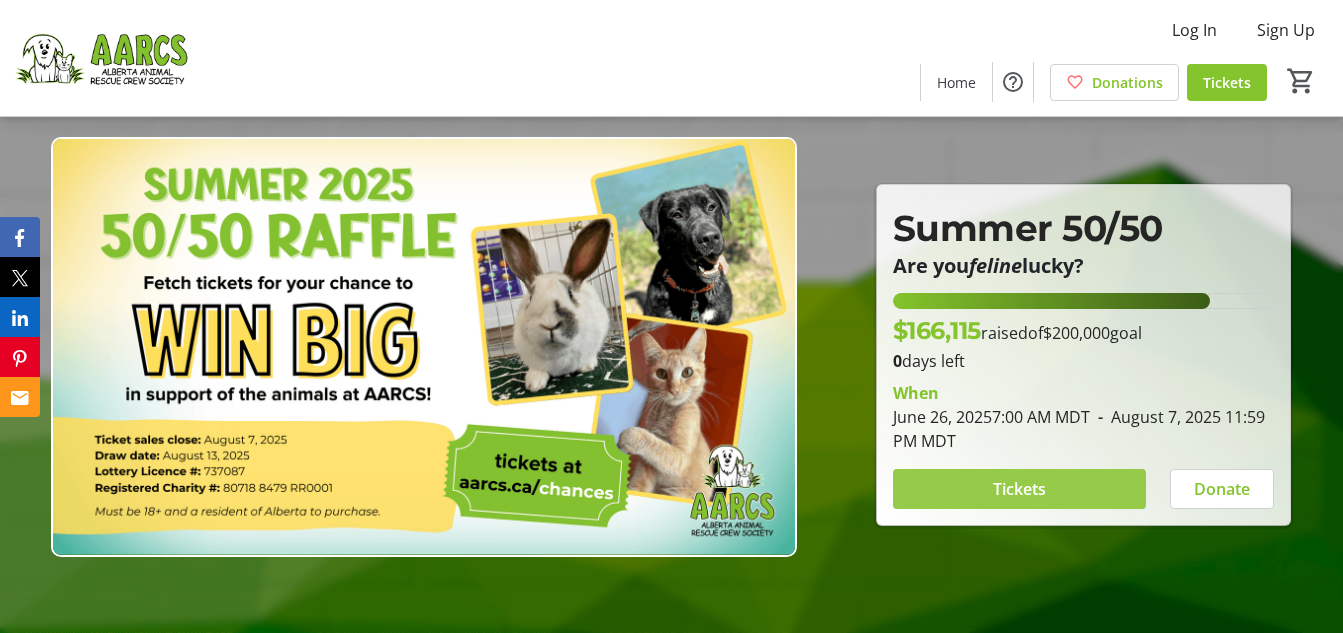 click at bounding box center [1020, 489] 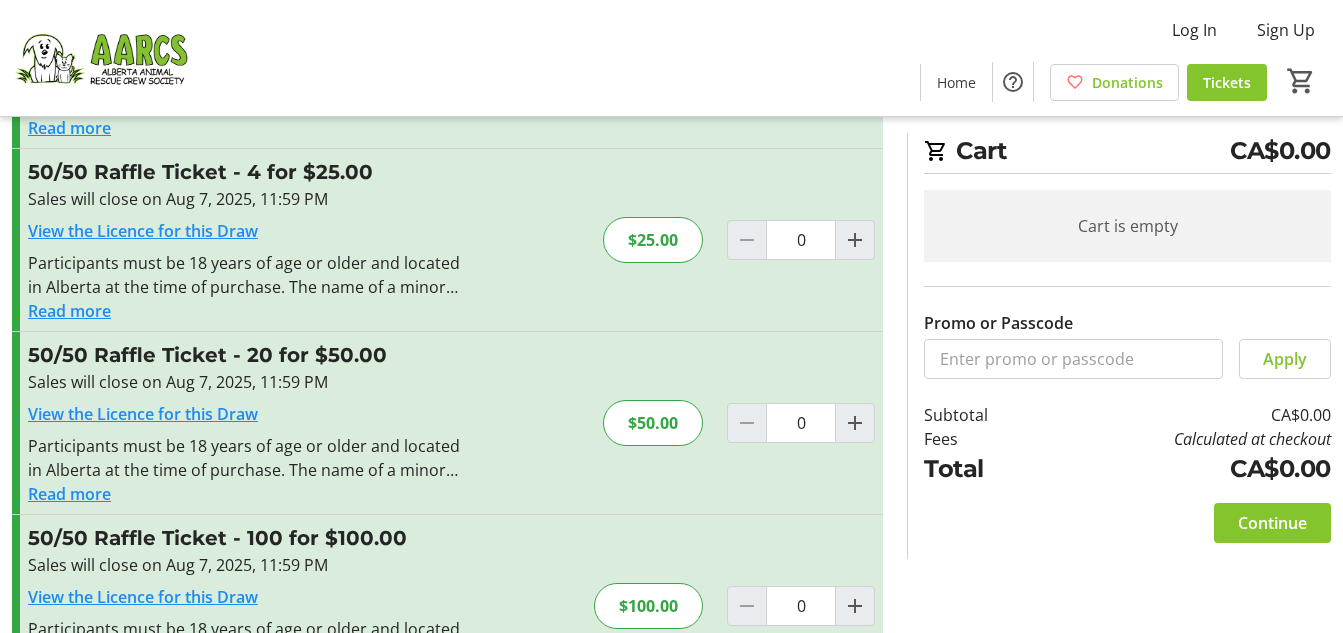 scroll, scrollTop: 288, scrollLeft: 0, axis: vertical 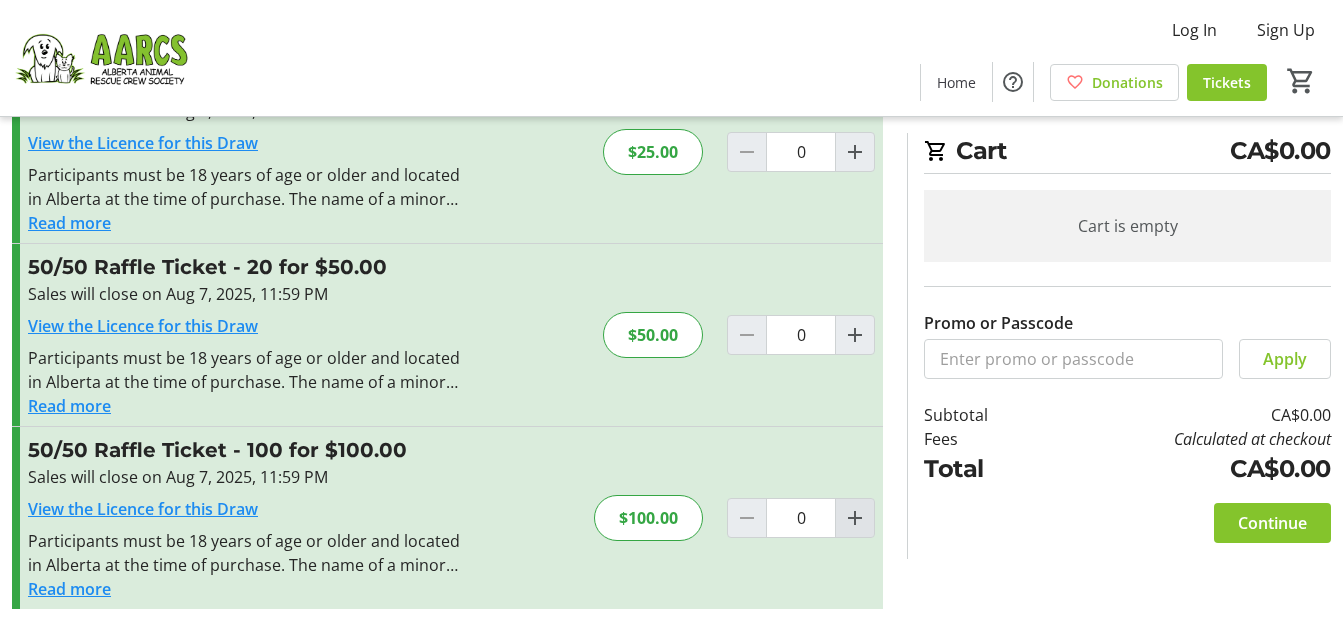 click 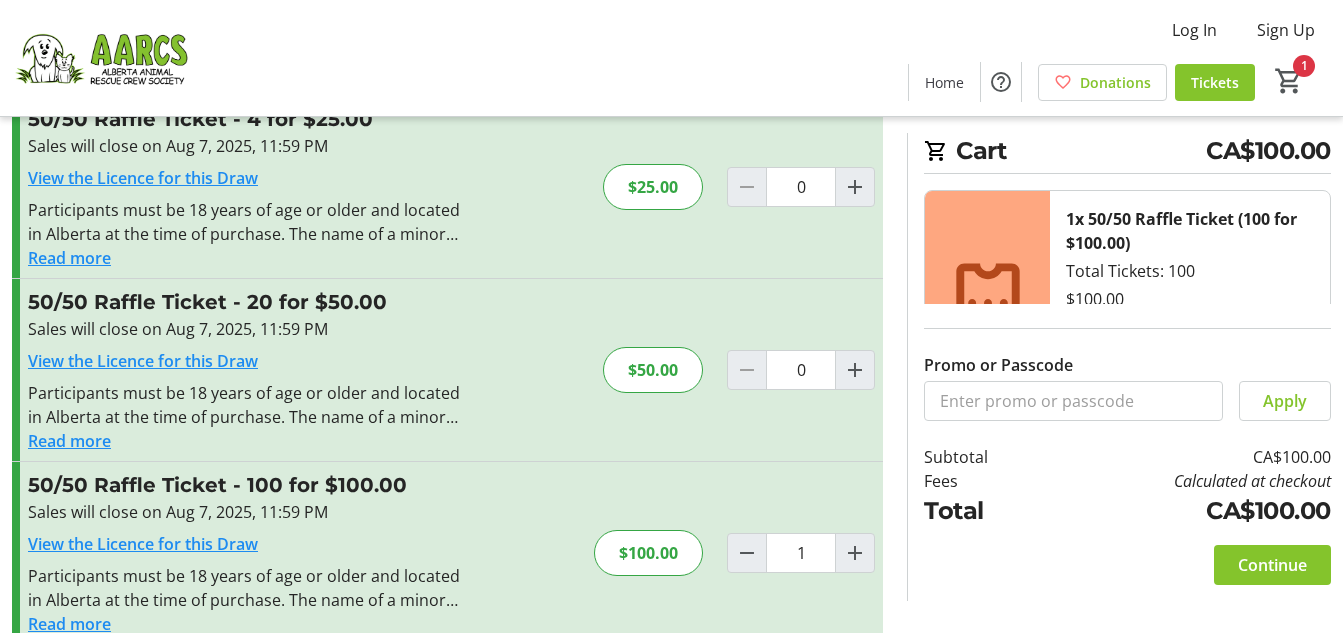 scroll, scrollTop: 288, scrollLeft: 0, axis: vertical 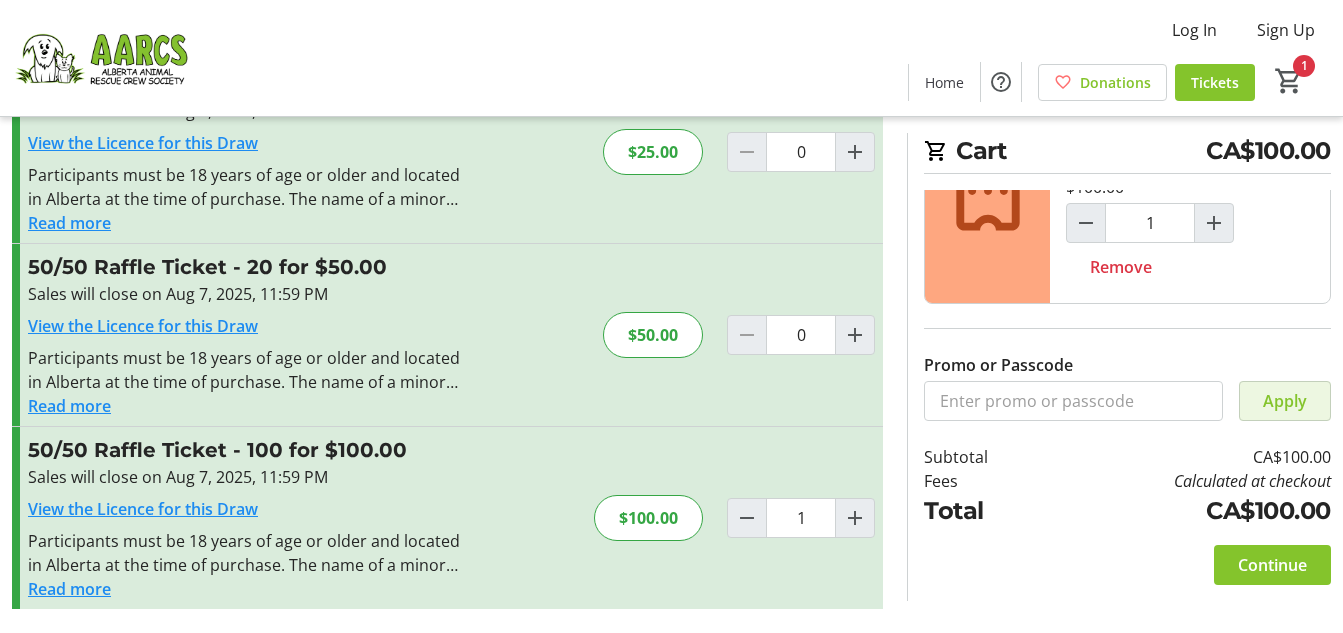 click 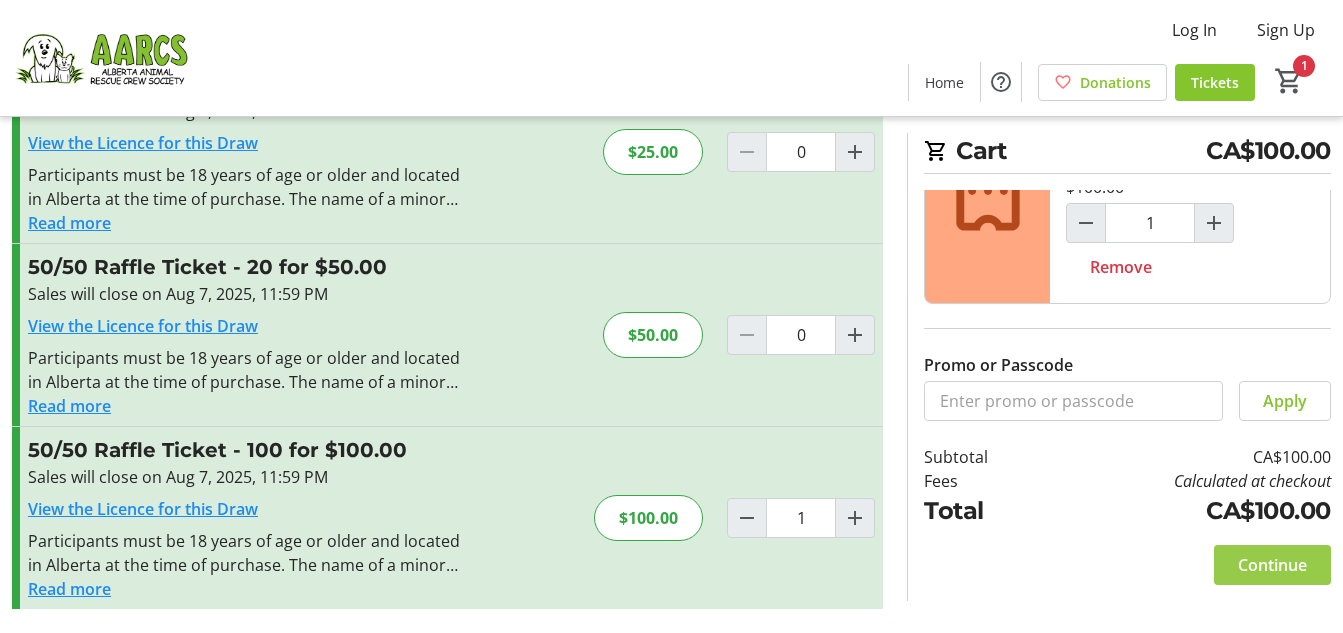 click on "Continue" 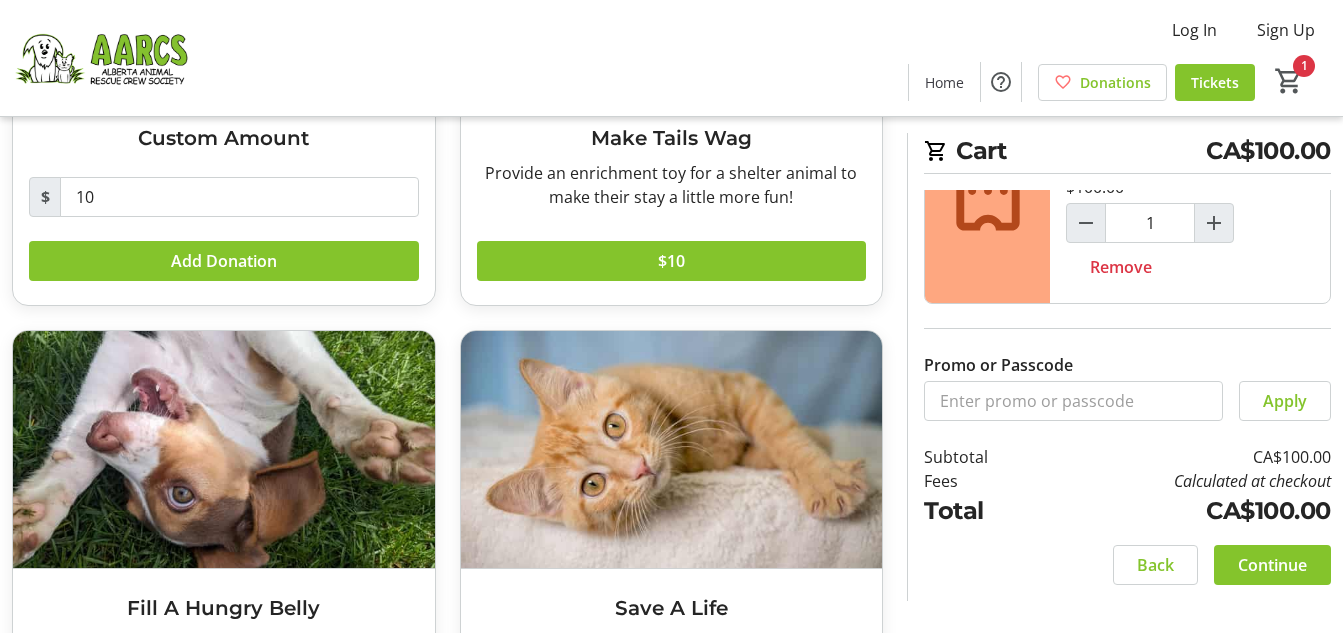 scroll, scrollTop: 400, scrollLeft: 0, axis: vertical 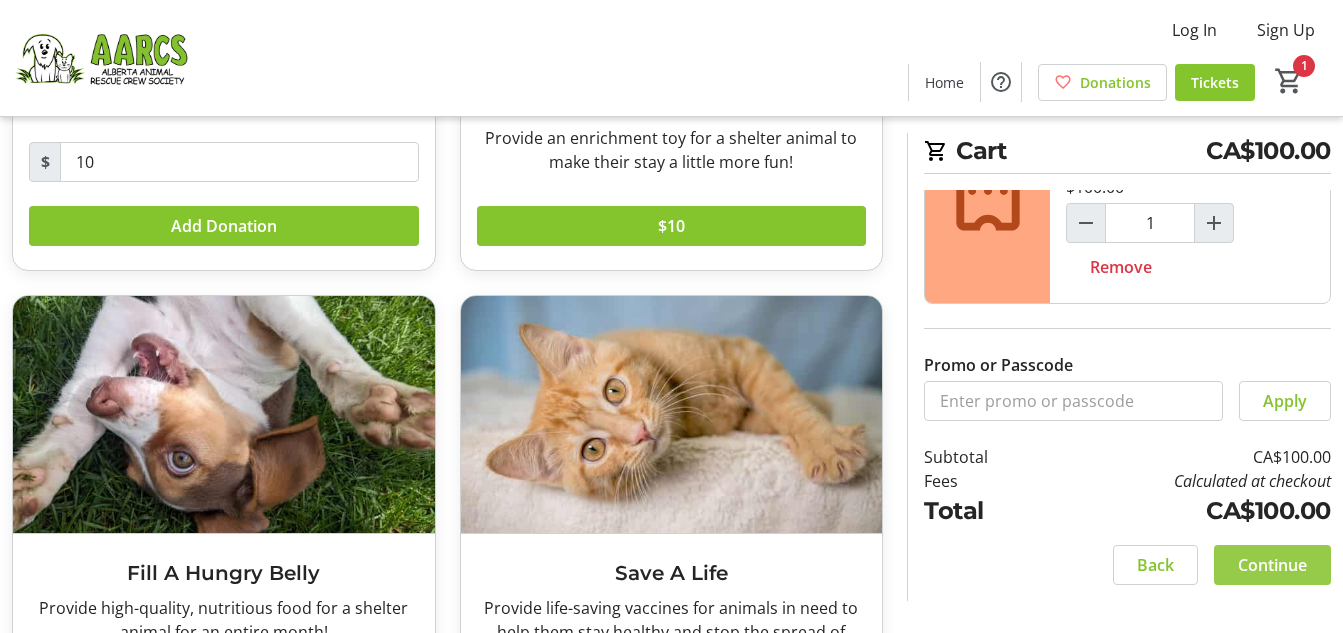 click on "Continue" 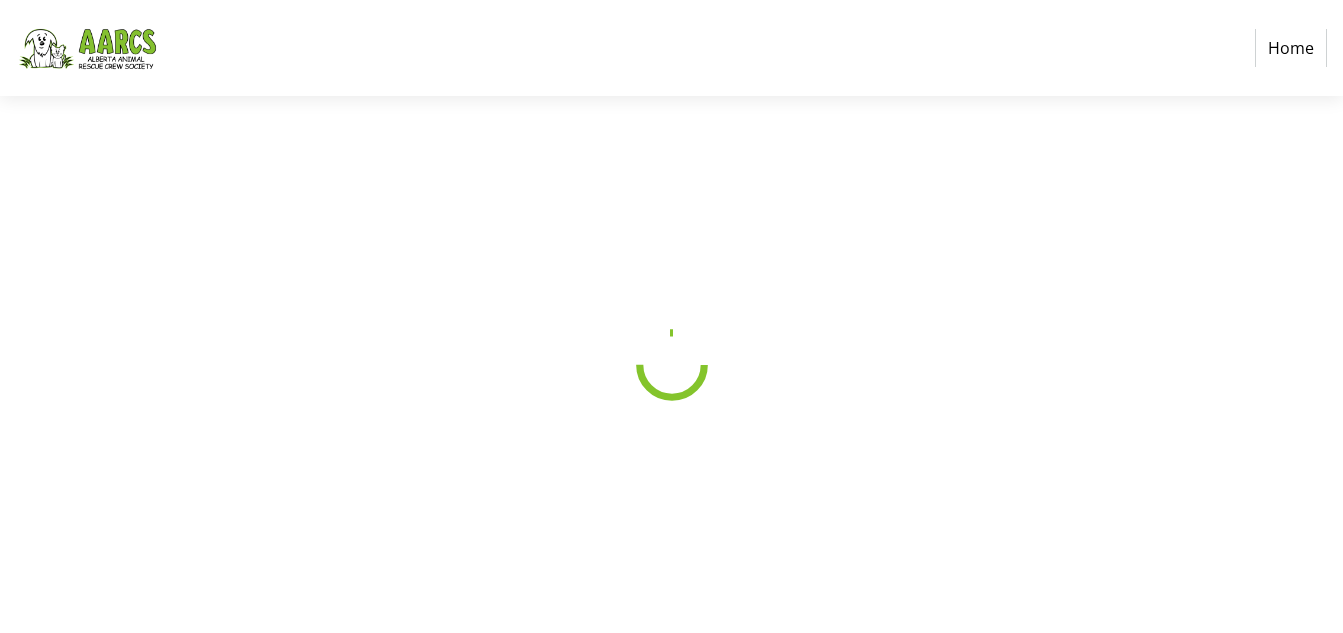 scroll, scrollTop: 0, scrollLeft: 0, axis: both 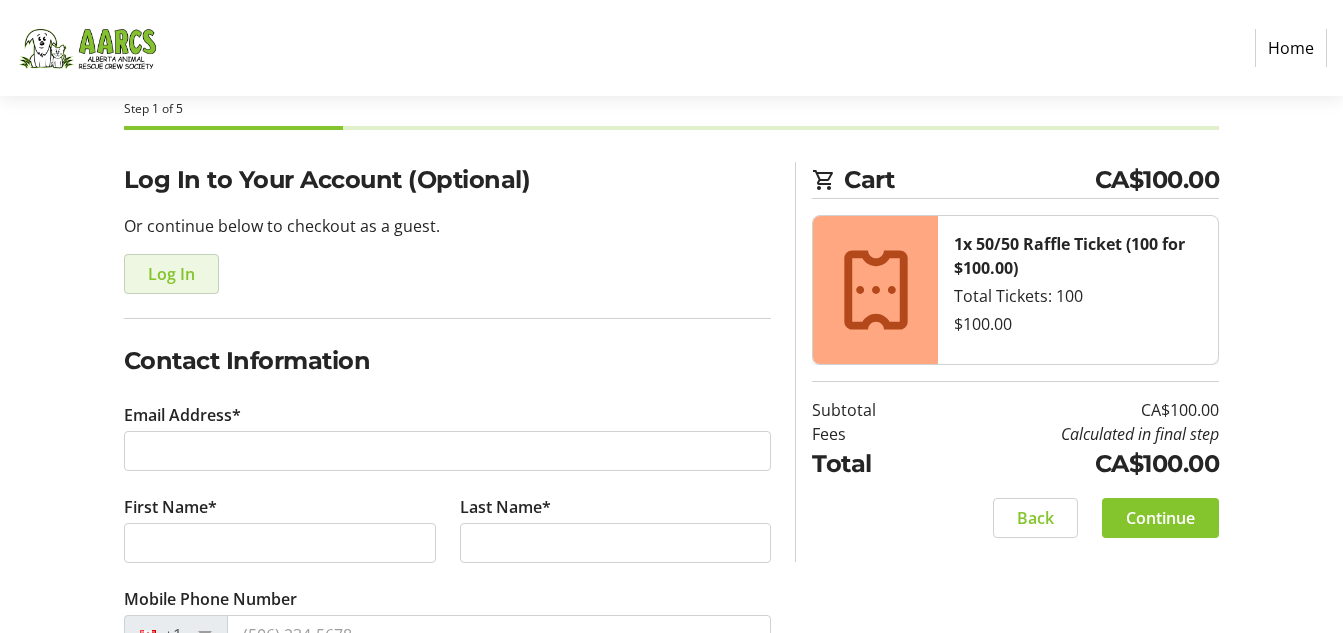 click on "Log In" 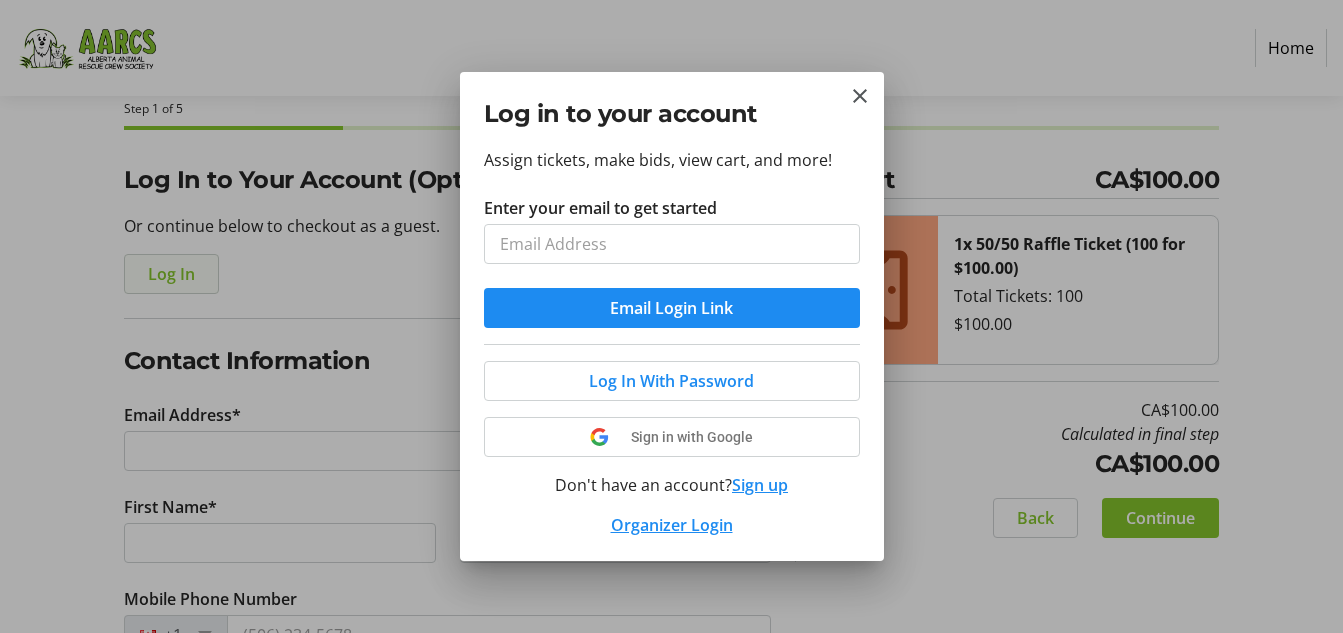 scroll, scrollTop: 0, scrollLeft: 0, axis: both 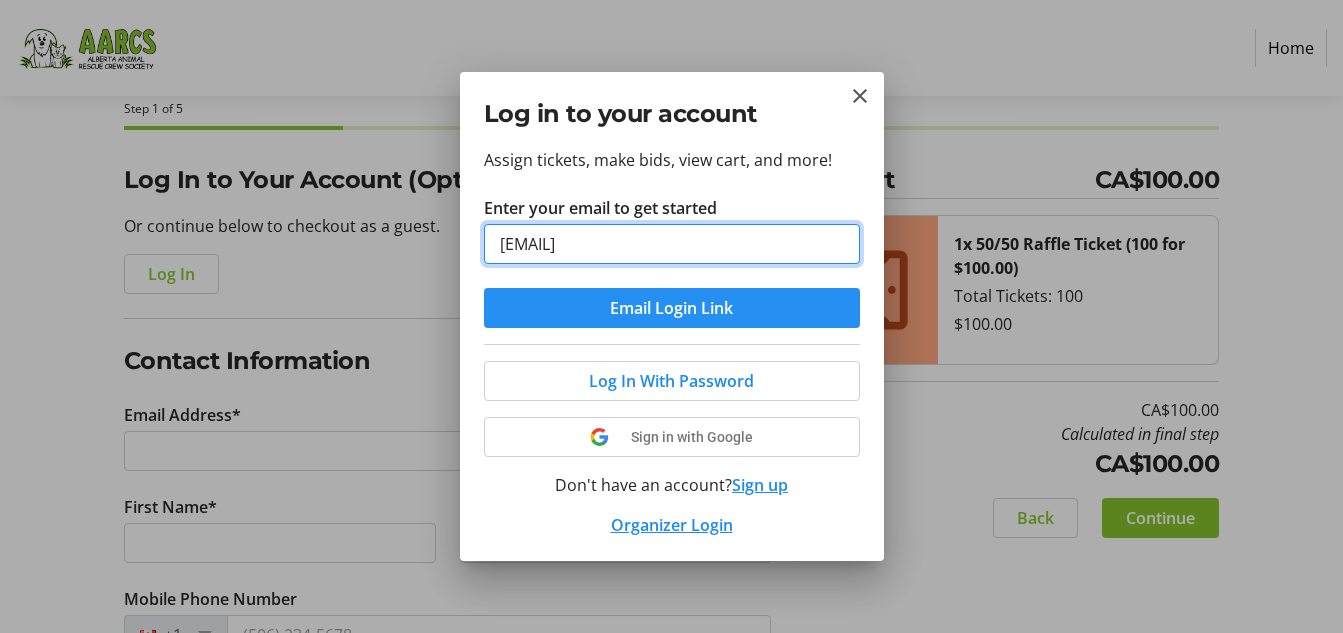 type on "[EMAIL]" 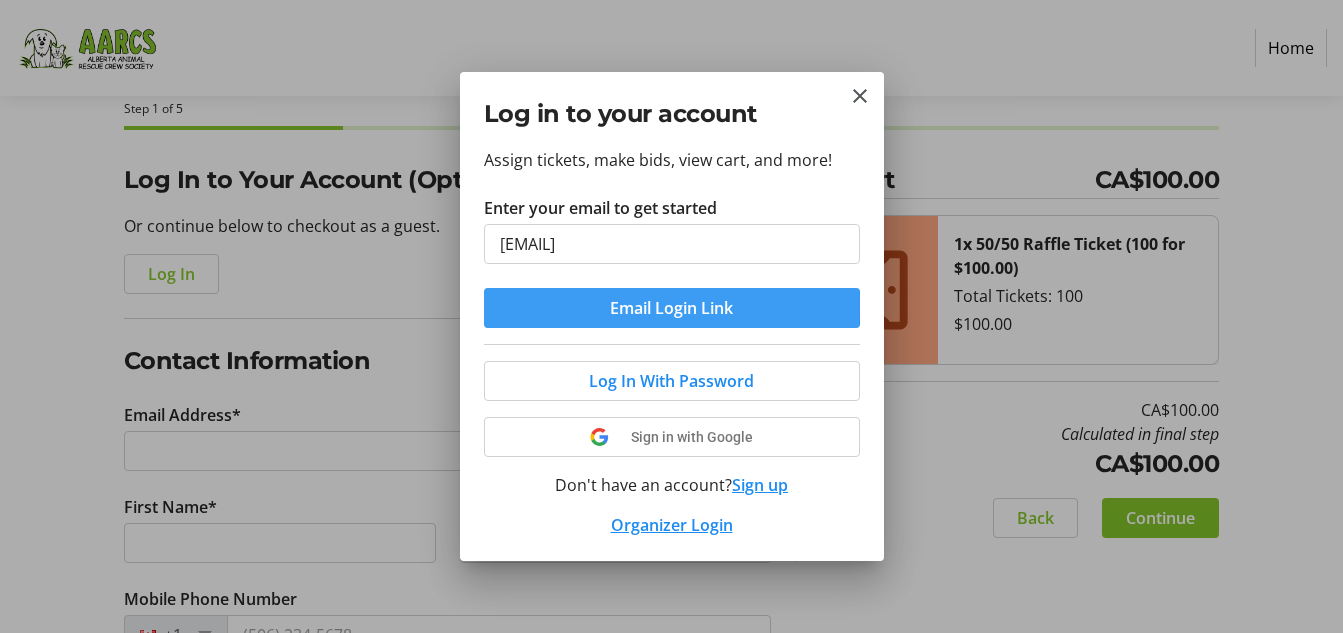 click on "Email Login Link" at bounding box center (671, 308) 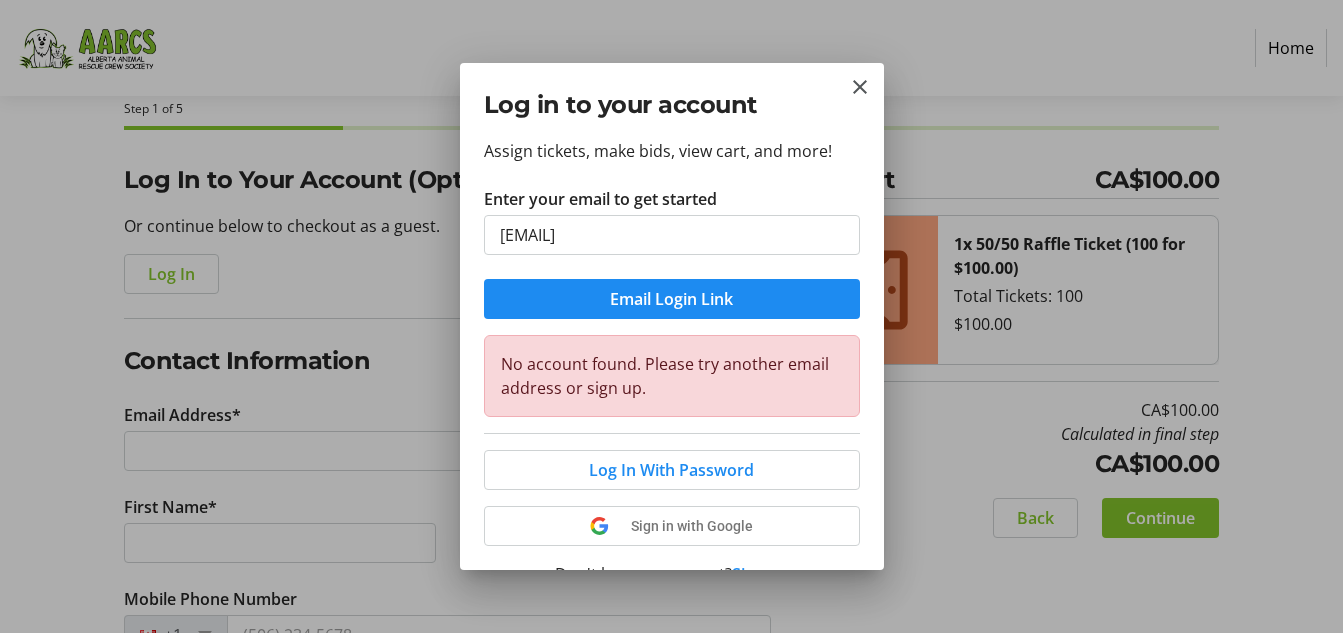 click at bounding box center (671, 316) 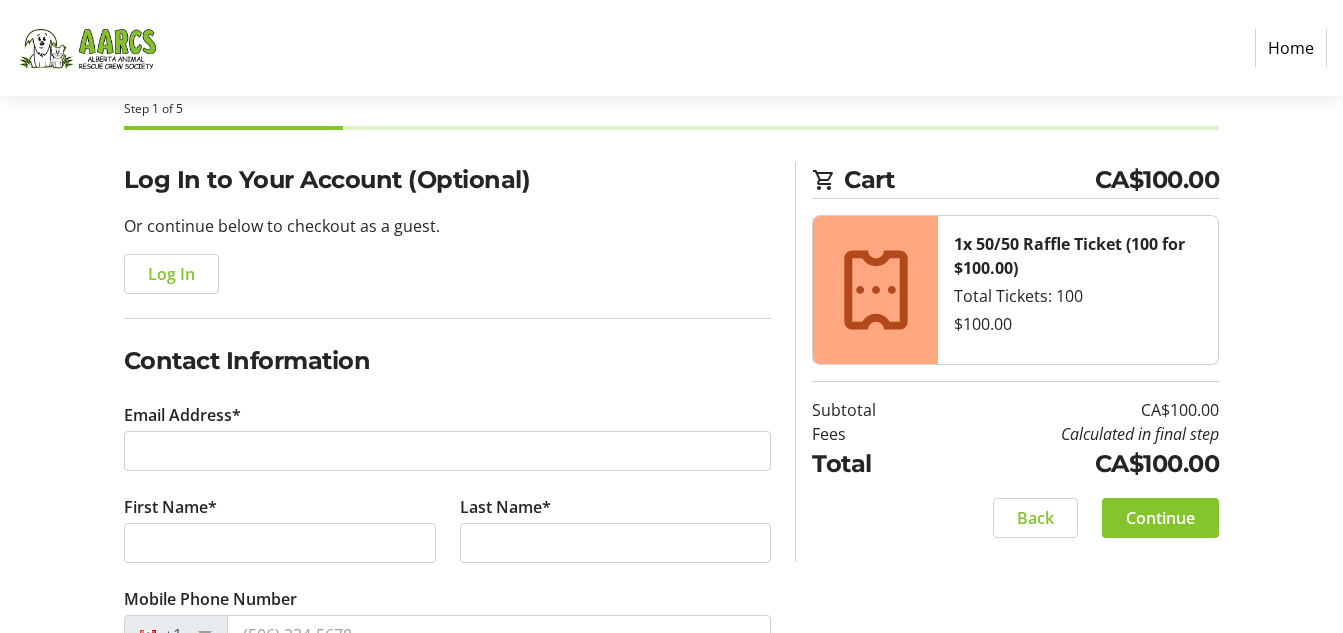 scroll, scrollTop: 100, scrollLeft: 0, axis: vertical 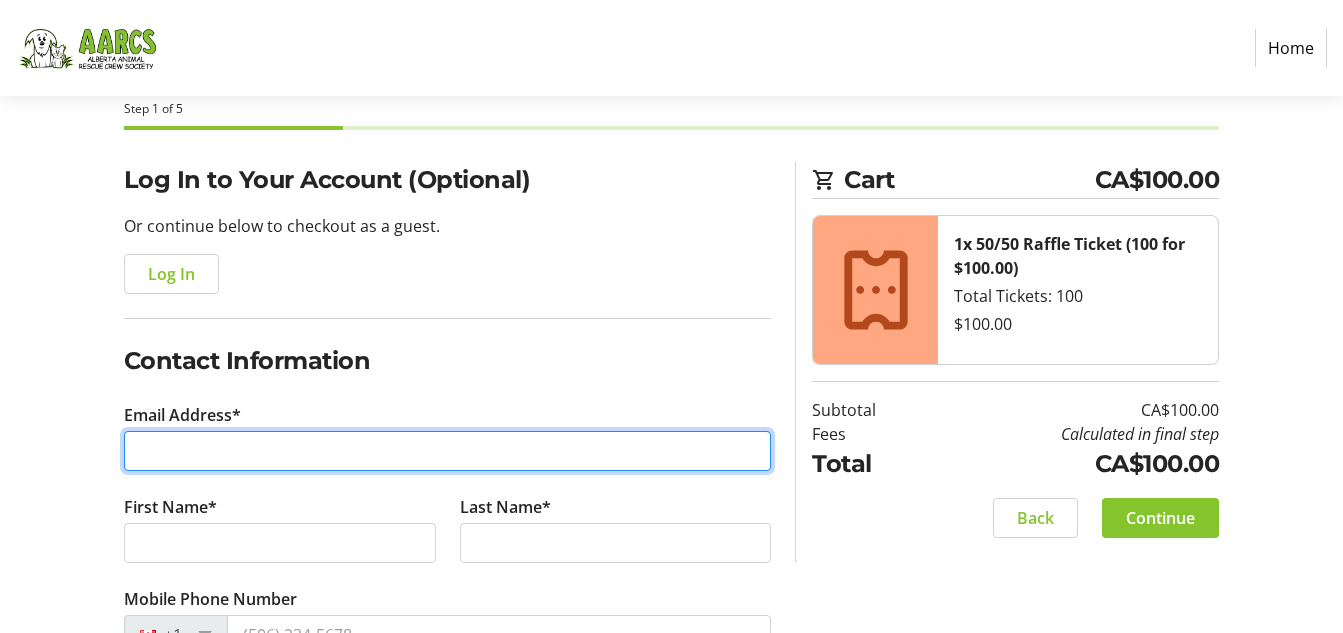 click on "Email Address*" at bounding box center [448, 451] 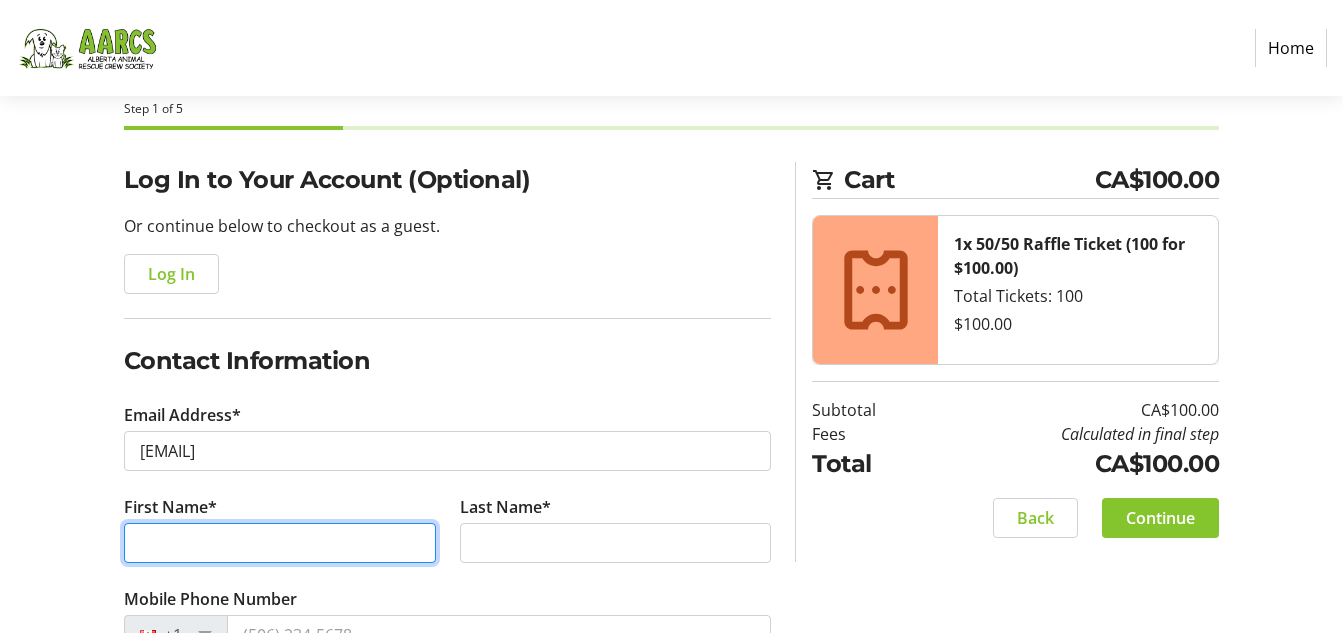 type on "[FIRST]" 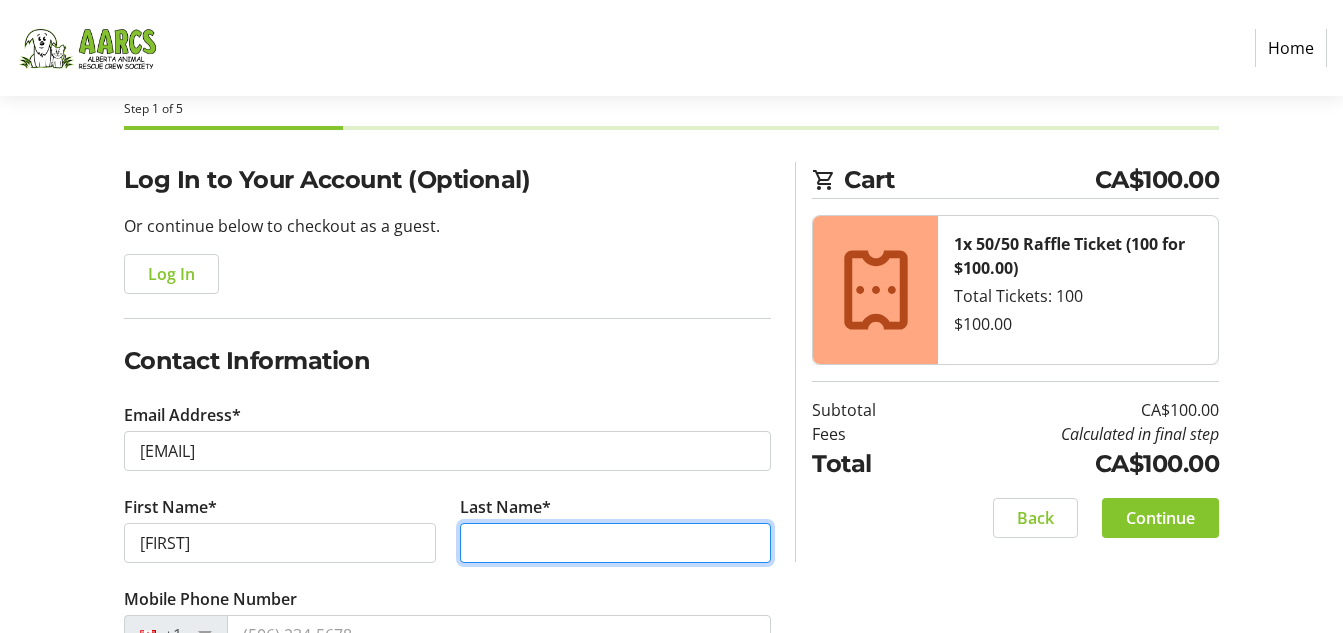 type on "[LAST]" 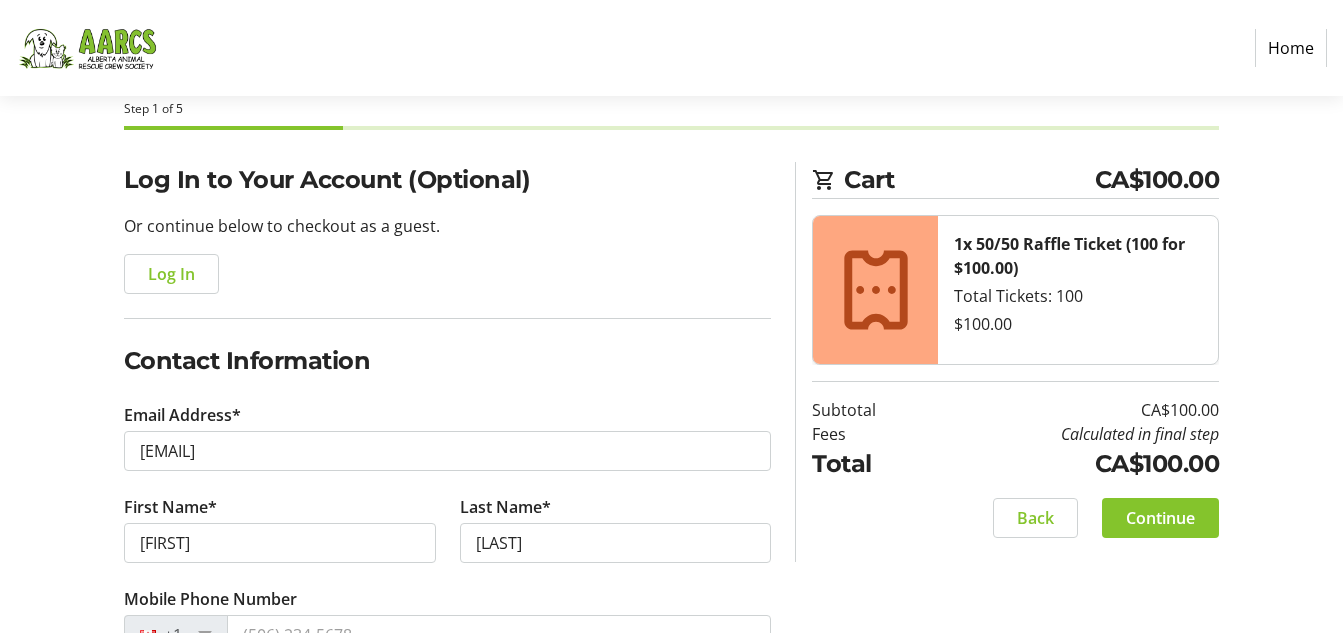 type on "[NUMBER] [STREET] [CITY]" 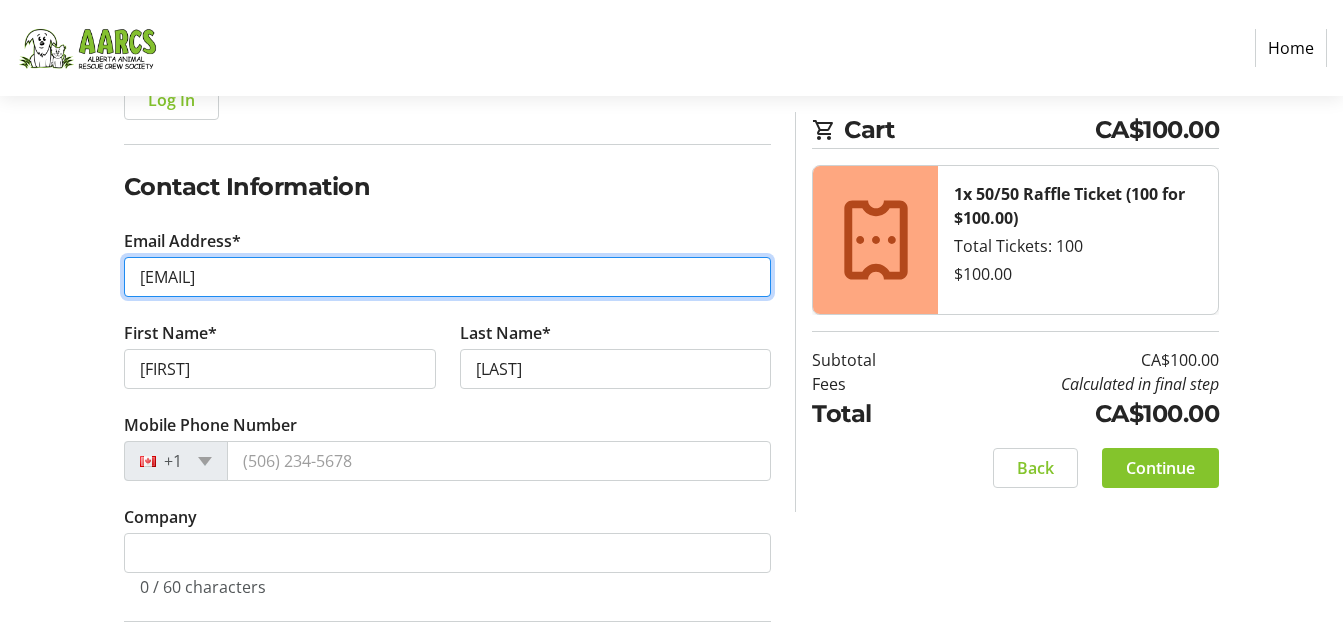 scroll, scrollTop: 400, scrollLeft: 0, axis: vertical 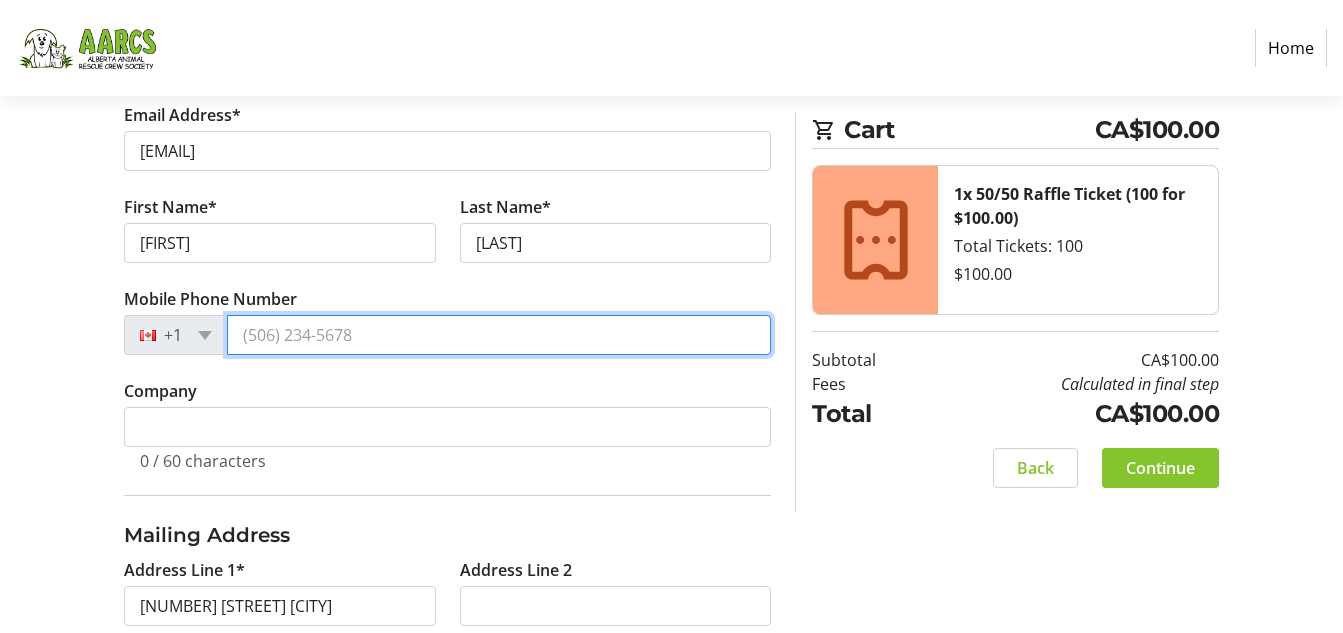 drag, startPoint x: 357, startPoint y: 335, endPoint x: 267, endPoint y: 332, distance: 90.04999 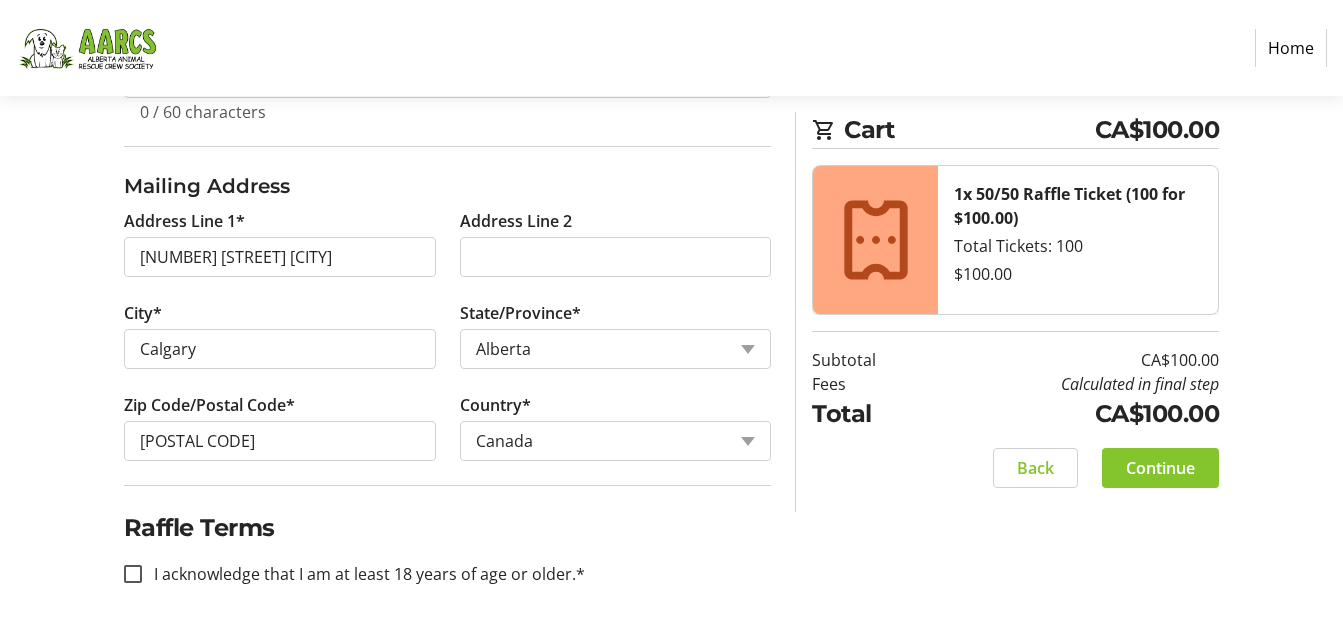 scroll, scrollTop: 750, scrollLeft: 0, axis: vertical 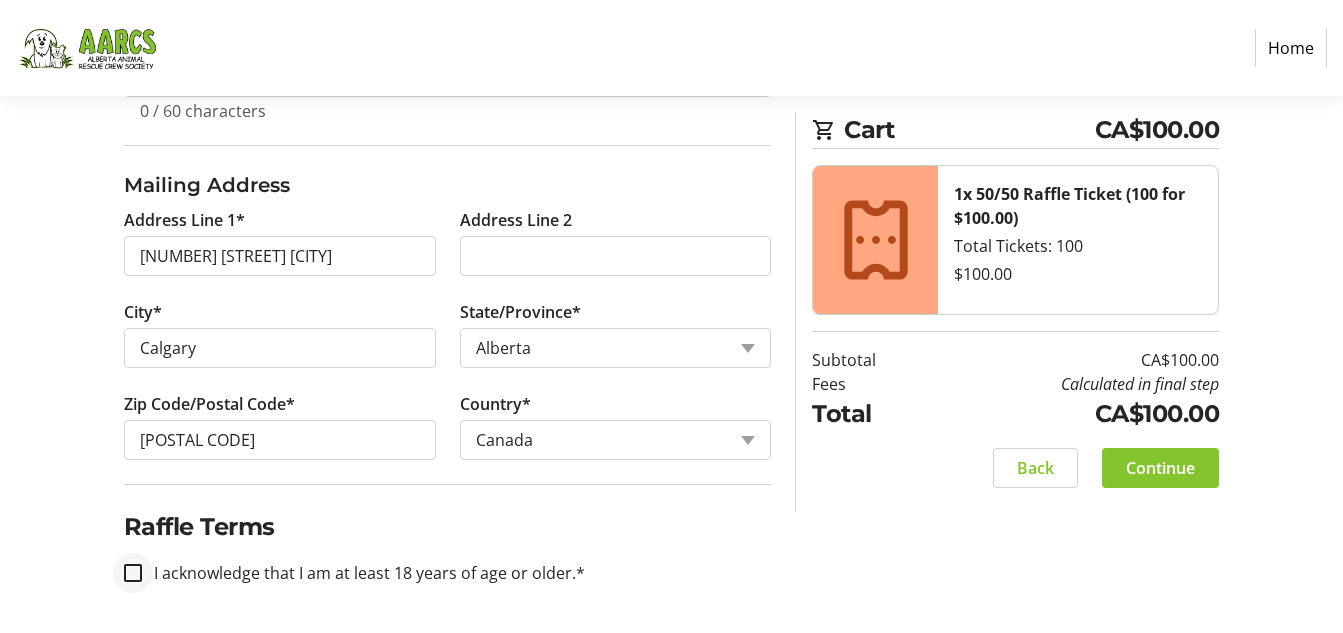 type on "[PHONE]" 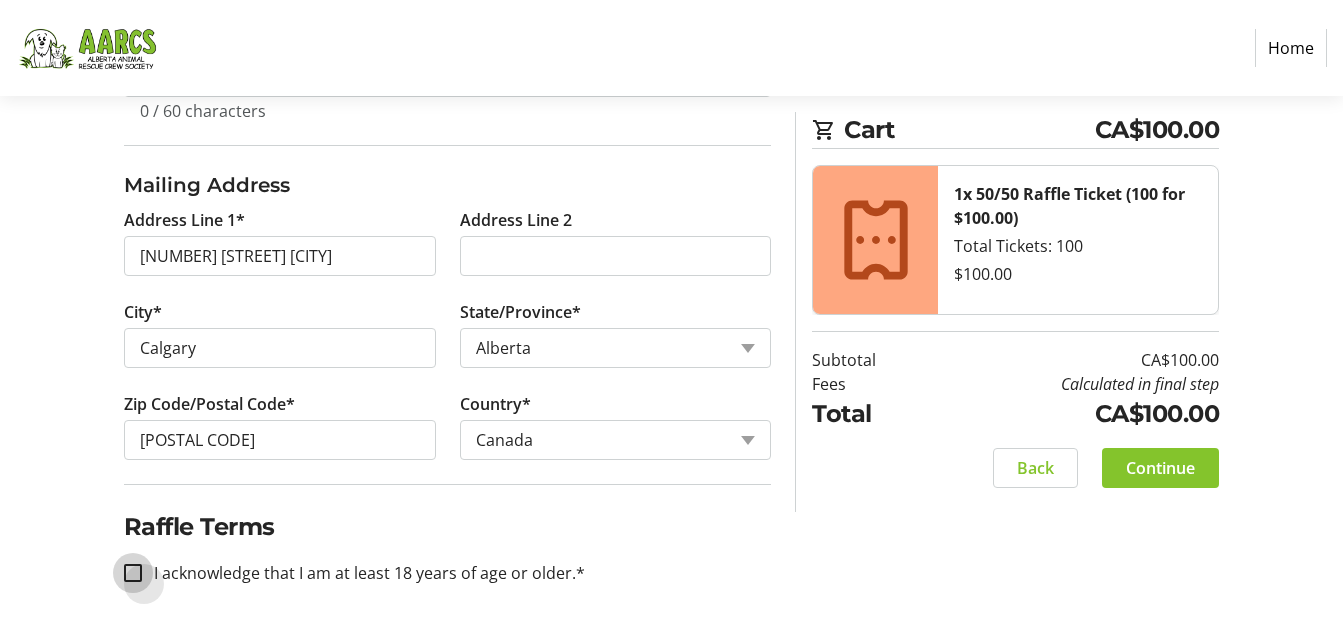 click on "I acknowledge that I am at least 18 years of age or older.*" at bounding box center [133, 573] 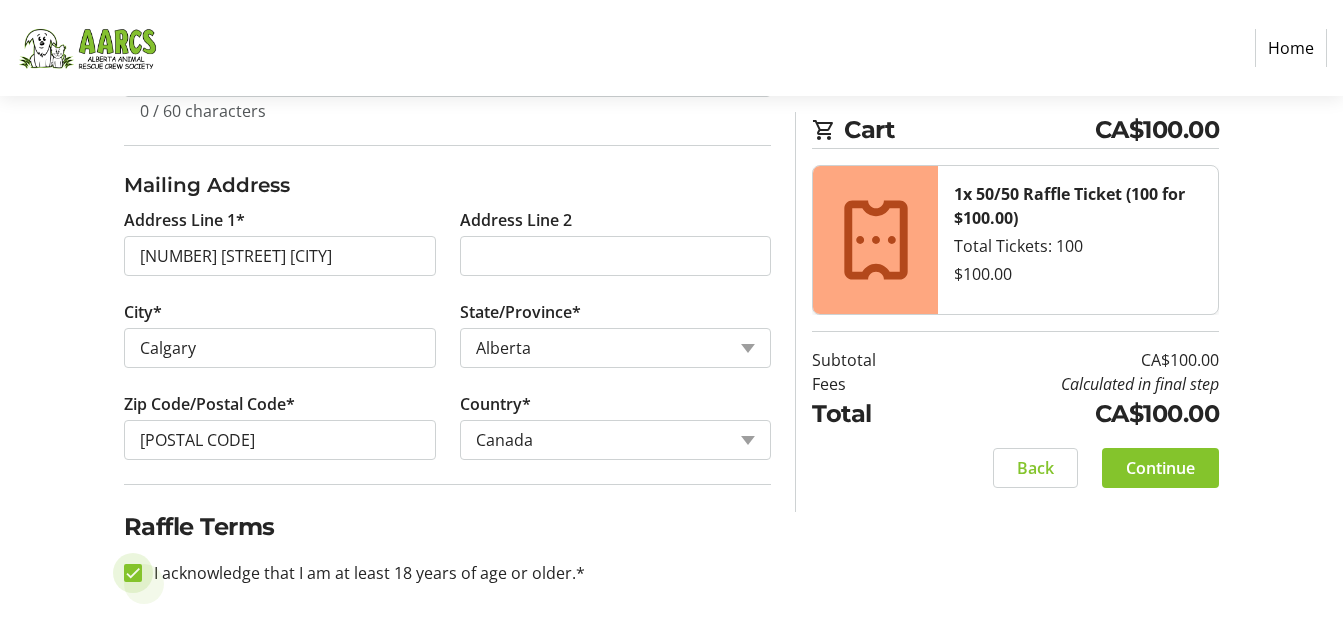 checkbox on "true" 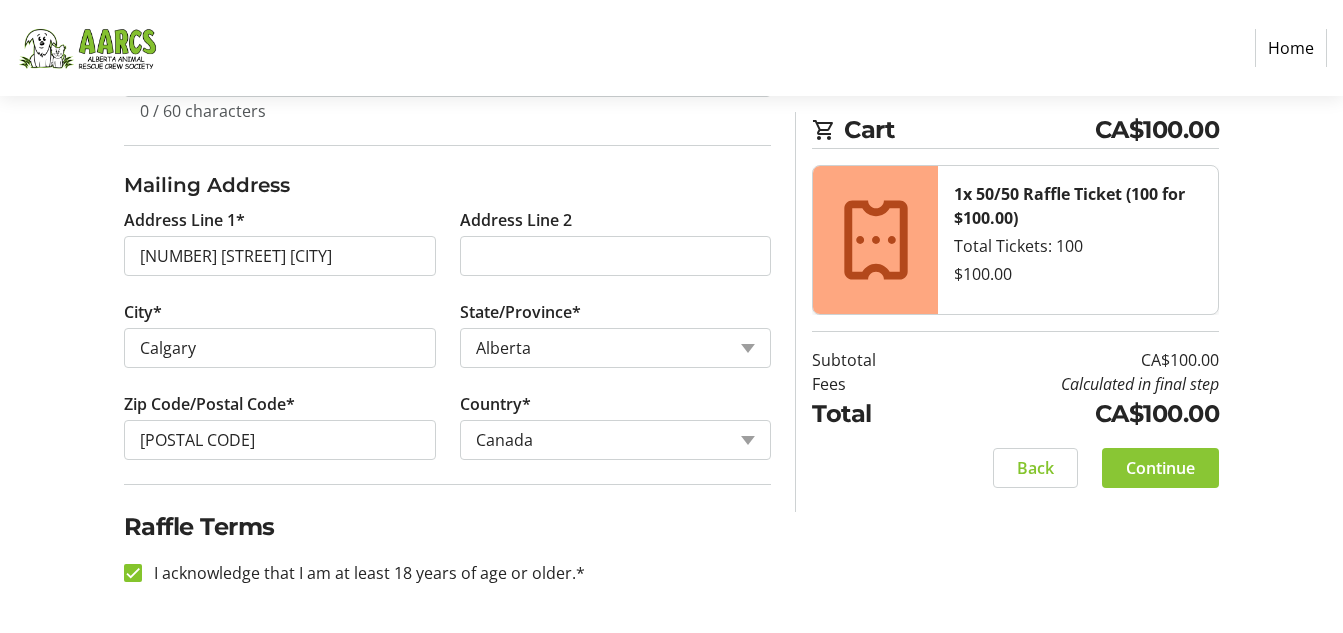 click on "Continue" 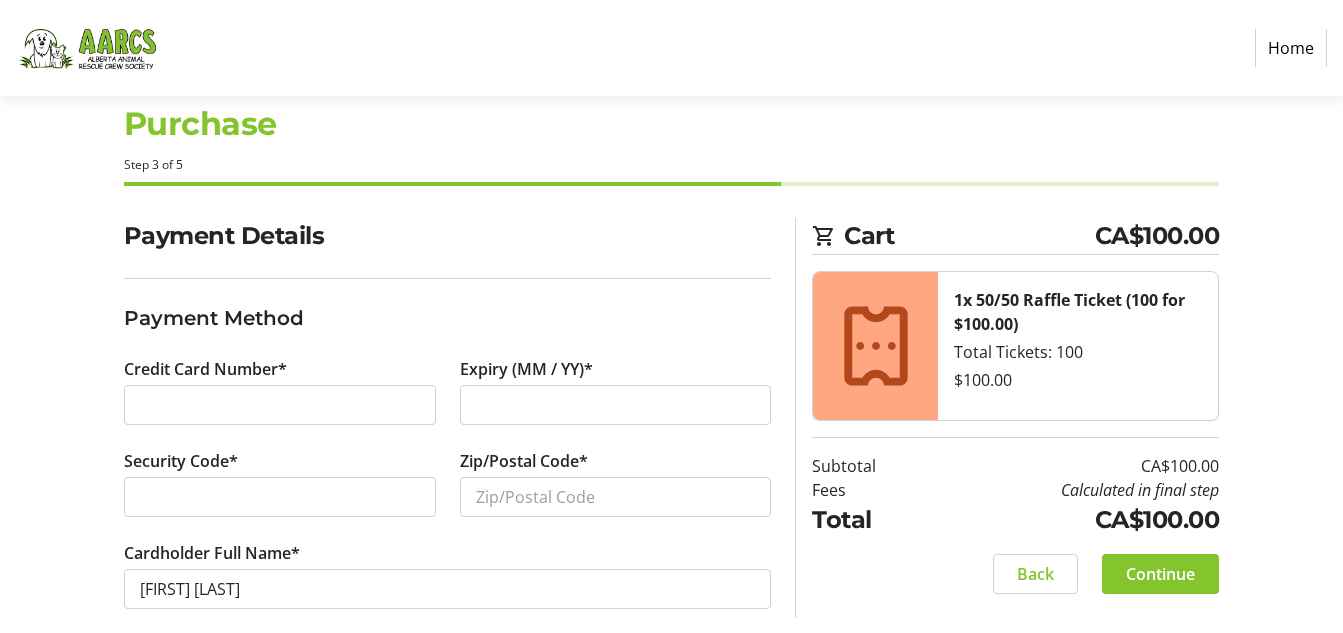 scroll, scrollTop: 68, scrollLeft: 0, axis: vertical 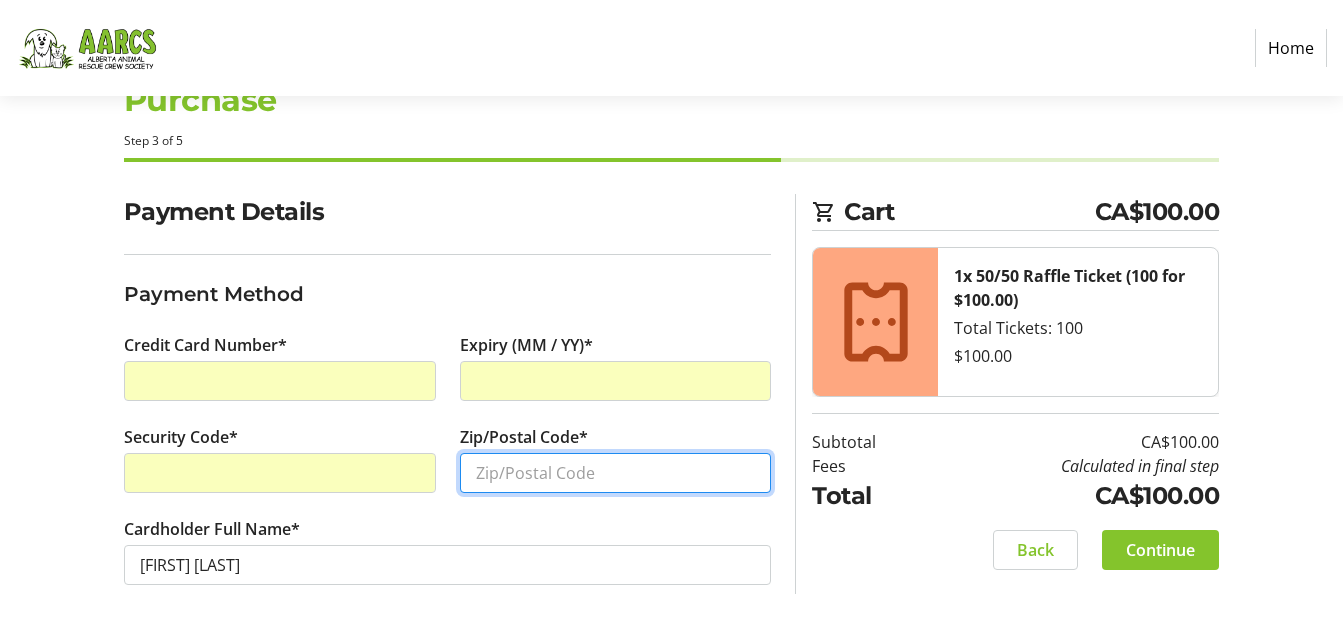 click on "Zip/Postal Code*" at bounding box center [616, 473] 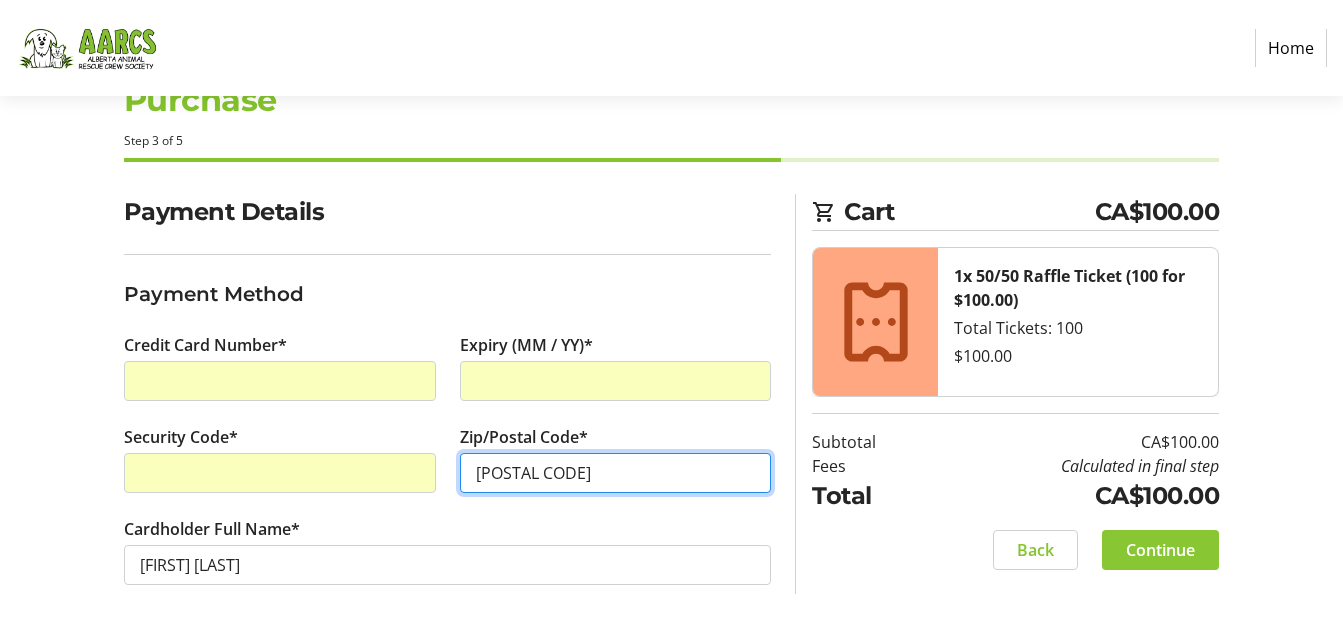type on "[POSTAL CODE]" 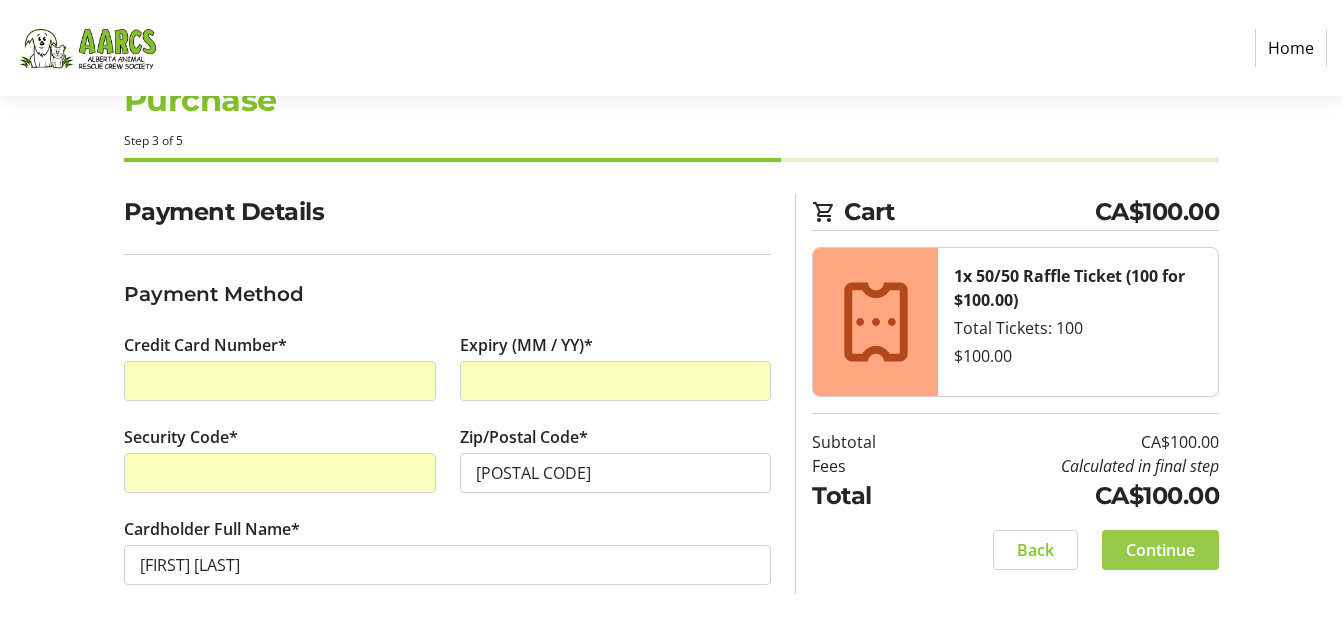 click on "Continue" 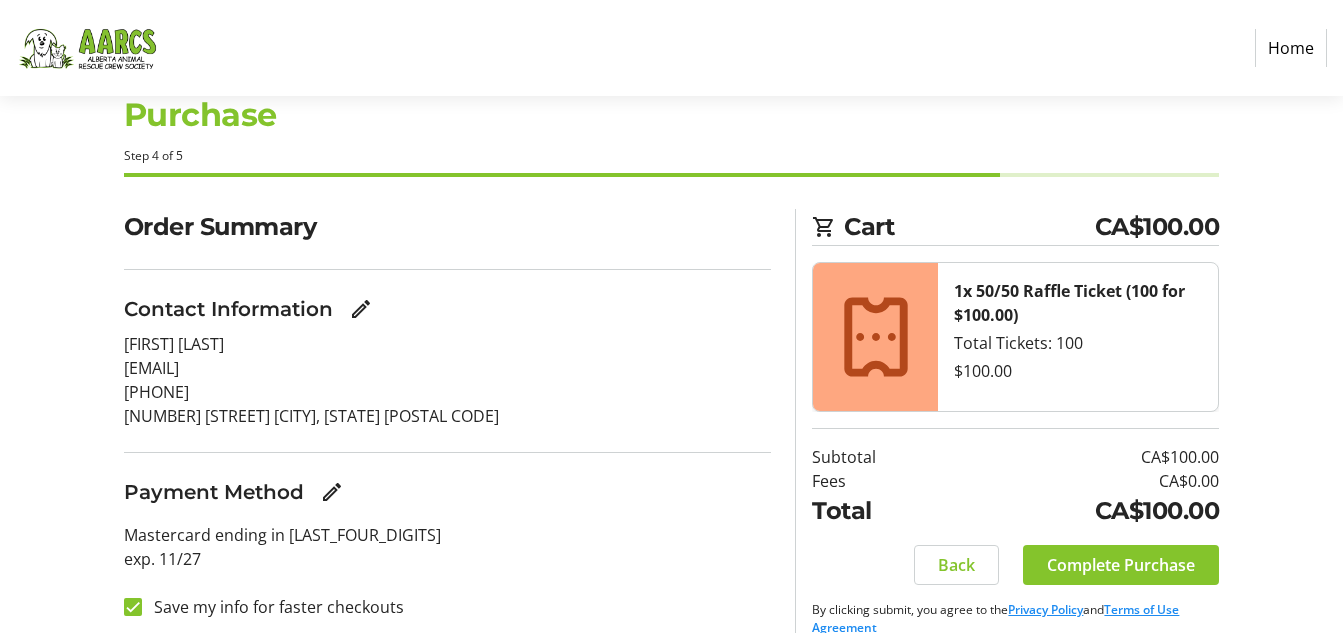 scroll, scrollTop: 81, scrollLeft: 0, axis: vertical 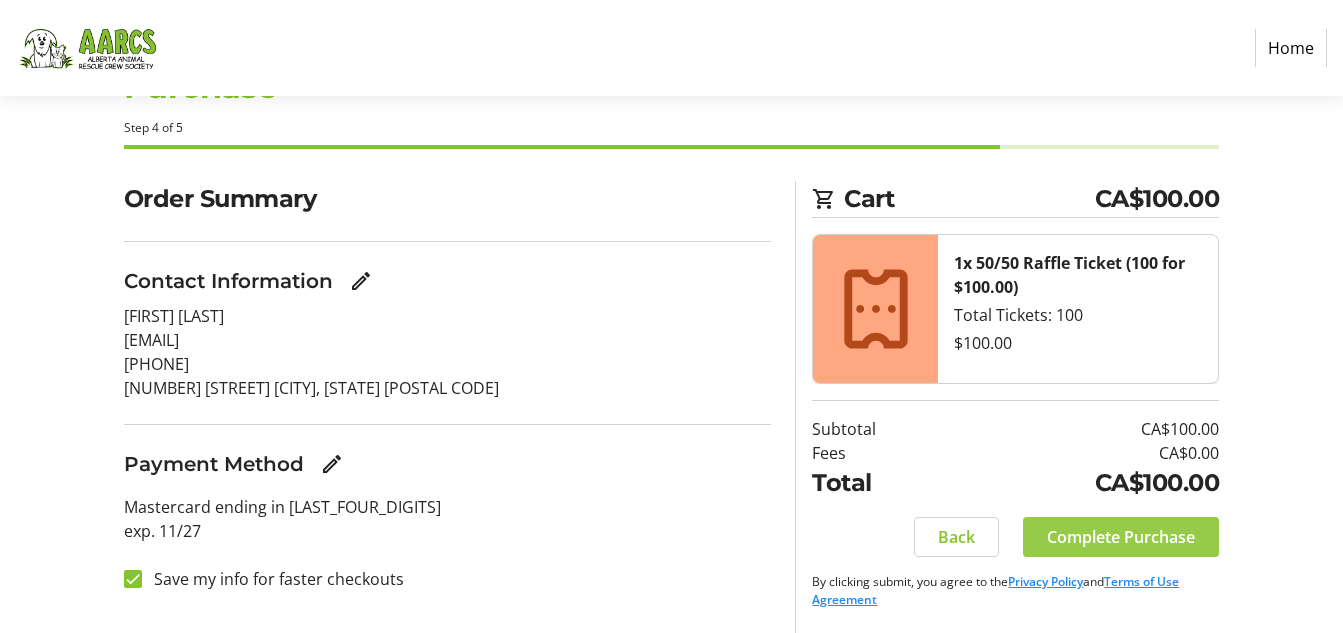 click 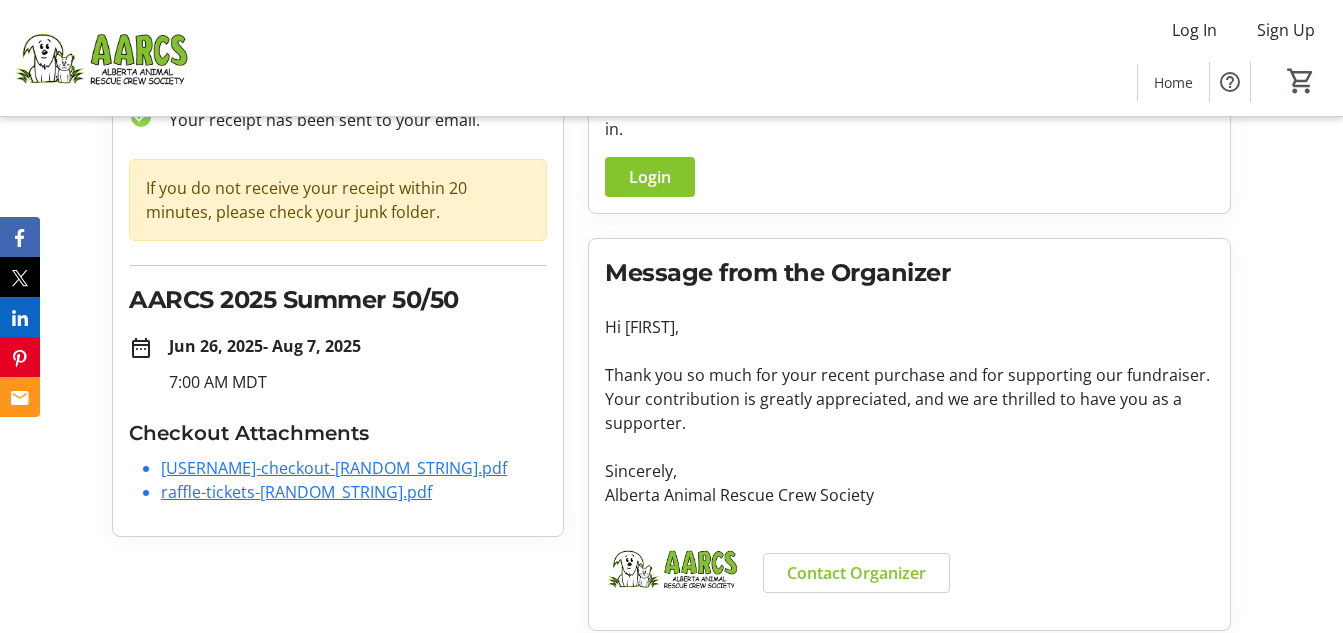 scroll, scrollTop: 164, scrollLeft: 0, axis: vertical 